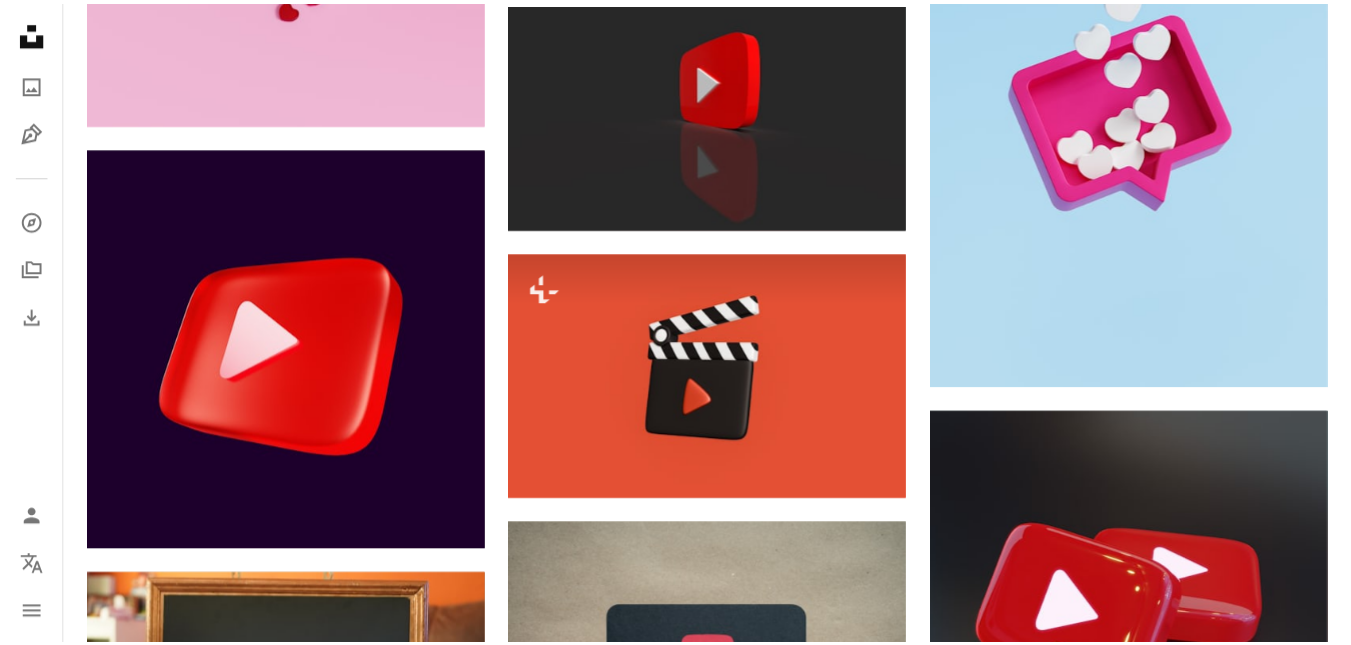 scroll, scrollTop: 1617, scrollLeft: 0, axis: vertical 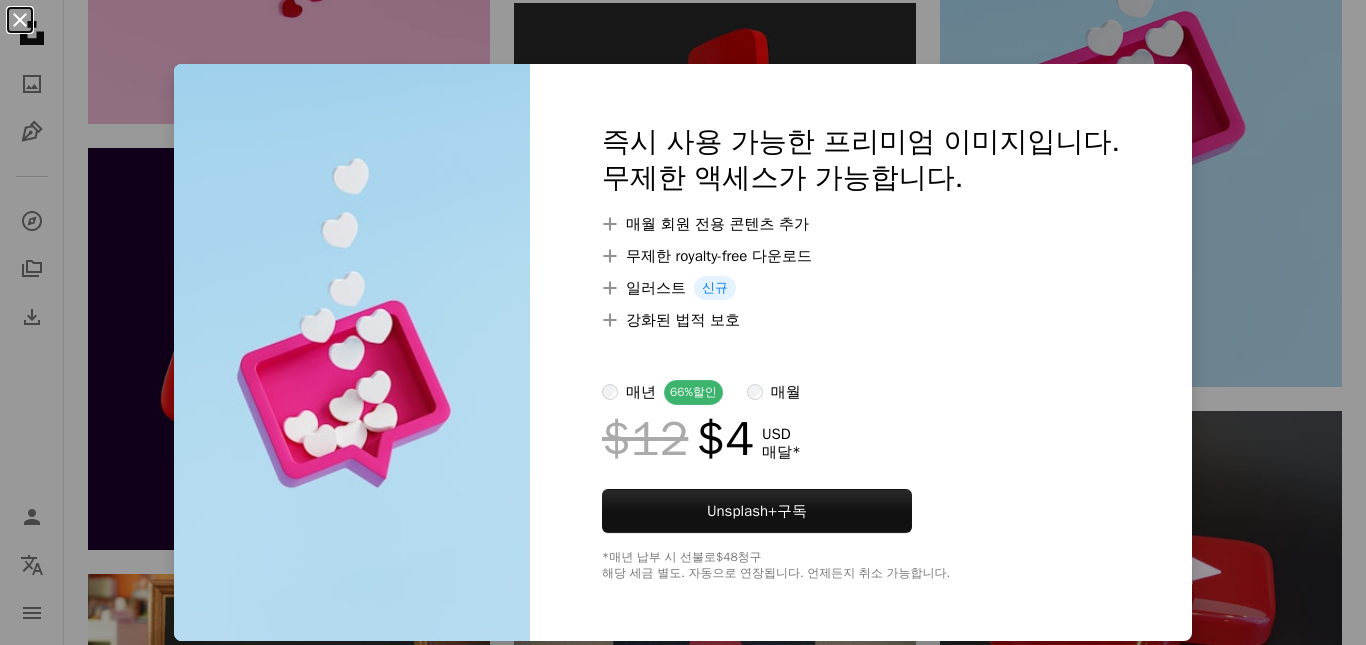 click on "An X shape" at bounding box center [20, 20] 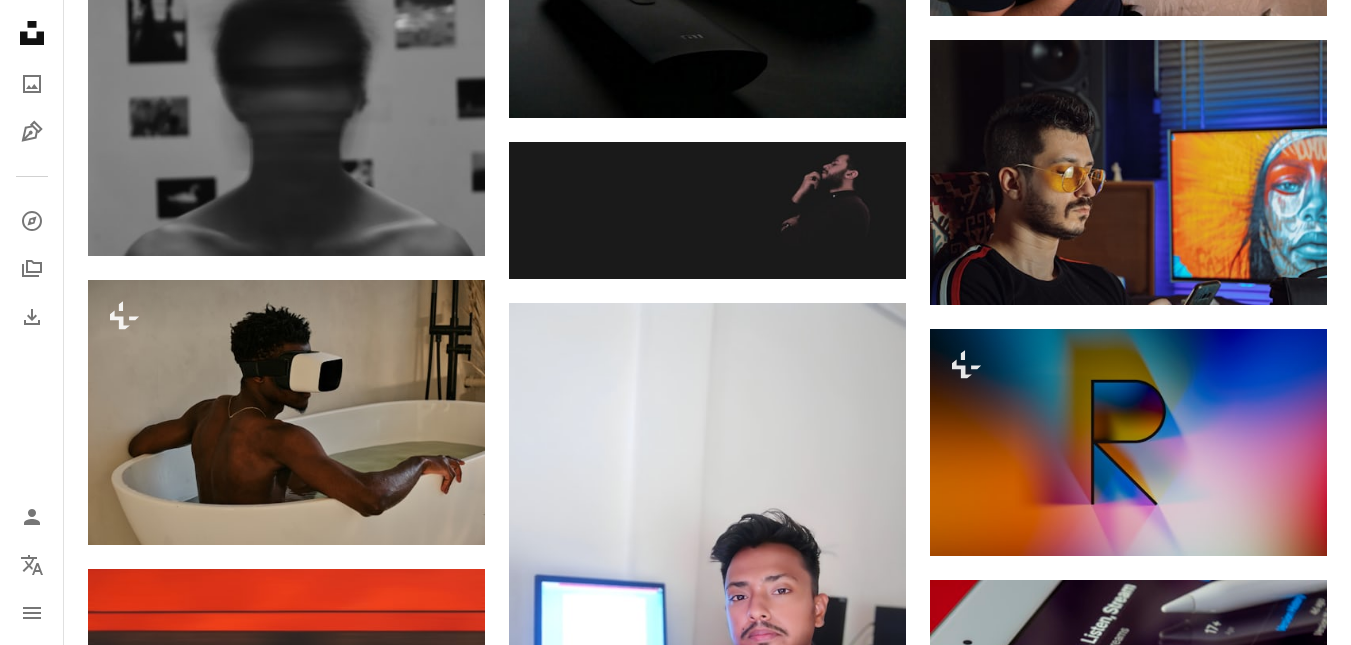 scroll, scrollTop: 15416, scrollLeft: 0, axis: vertical 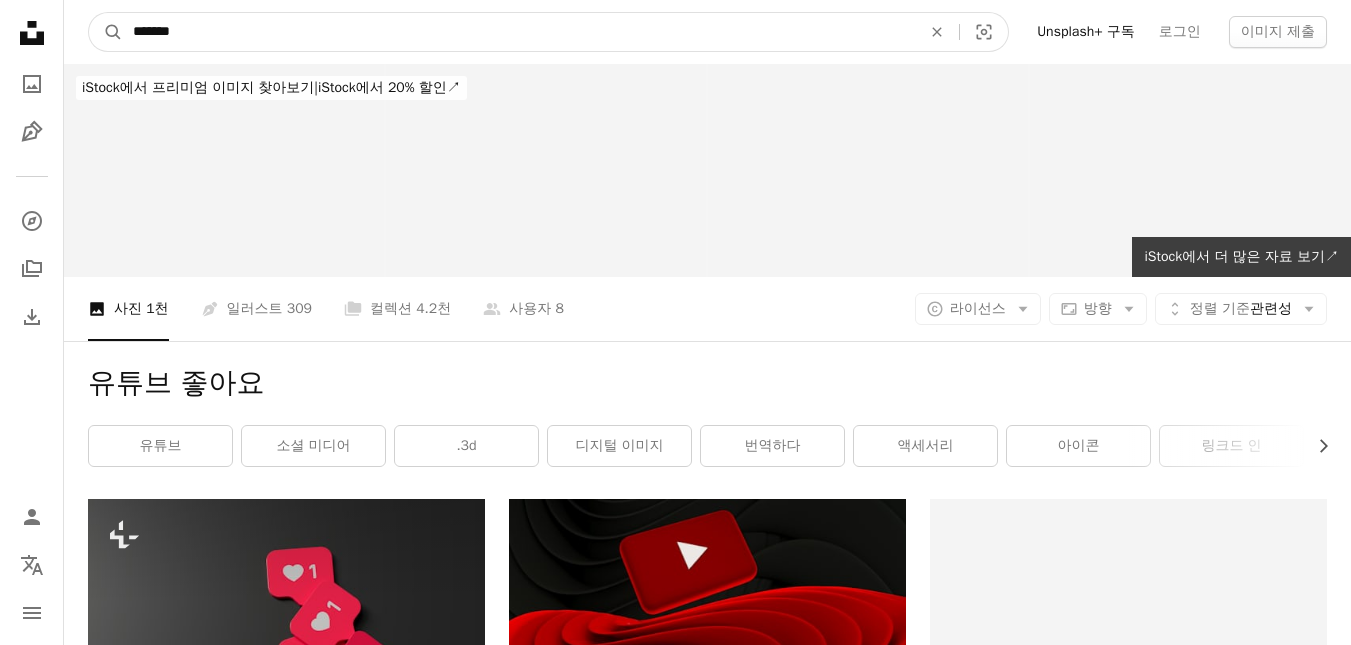 click on "*******" at bounding box center (519, 32) 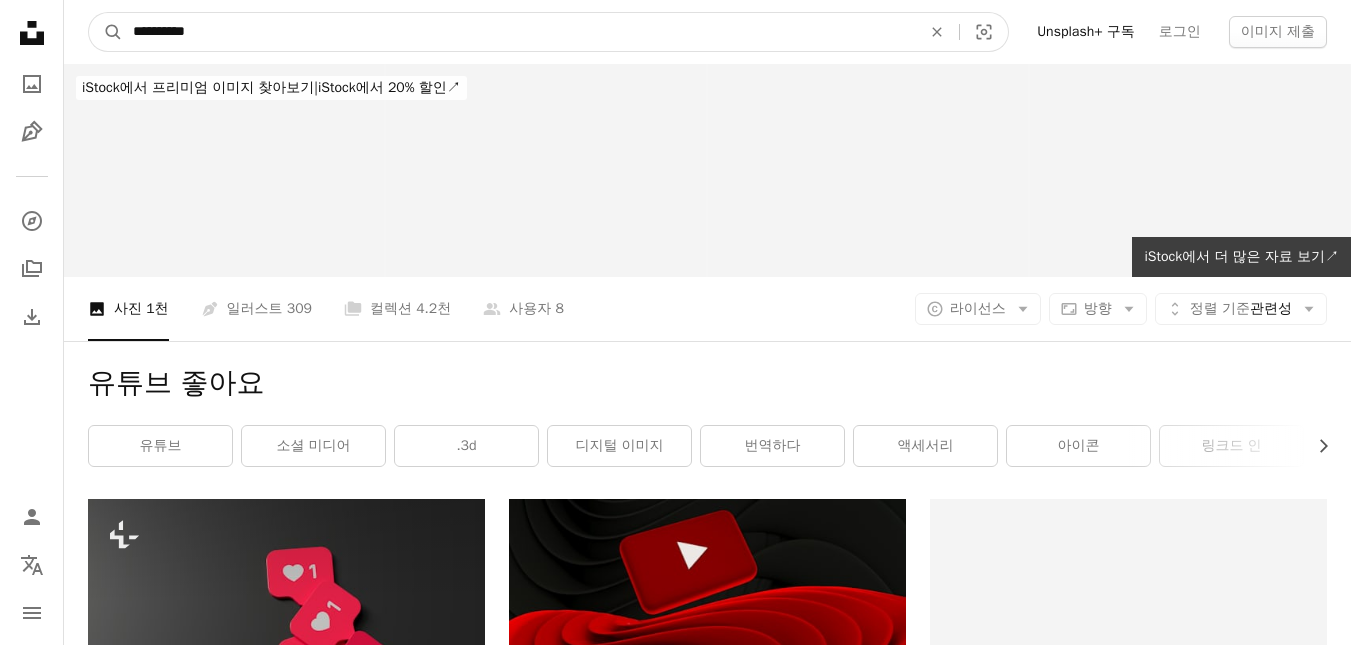 type on "**********" 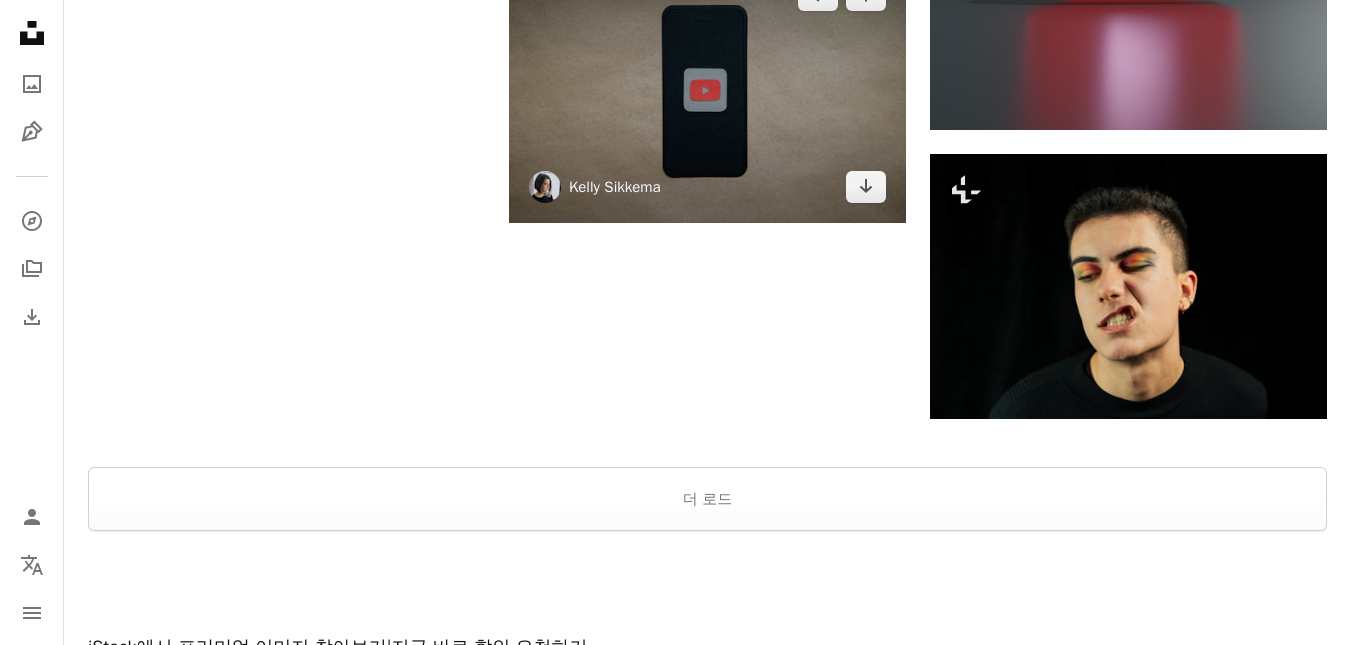 scroll, scrollTop: 2800, scrollLeft: 0, axis: vertical 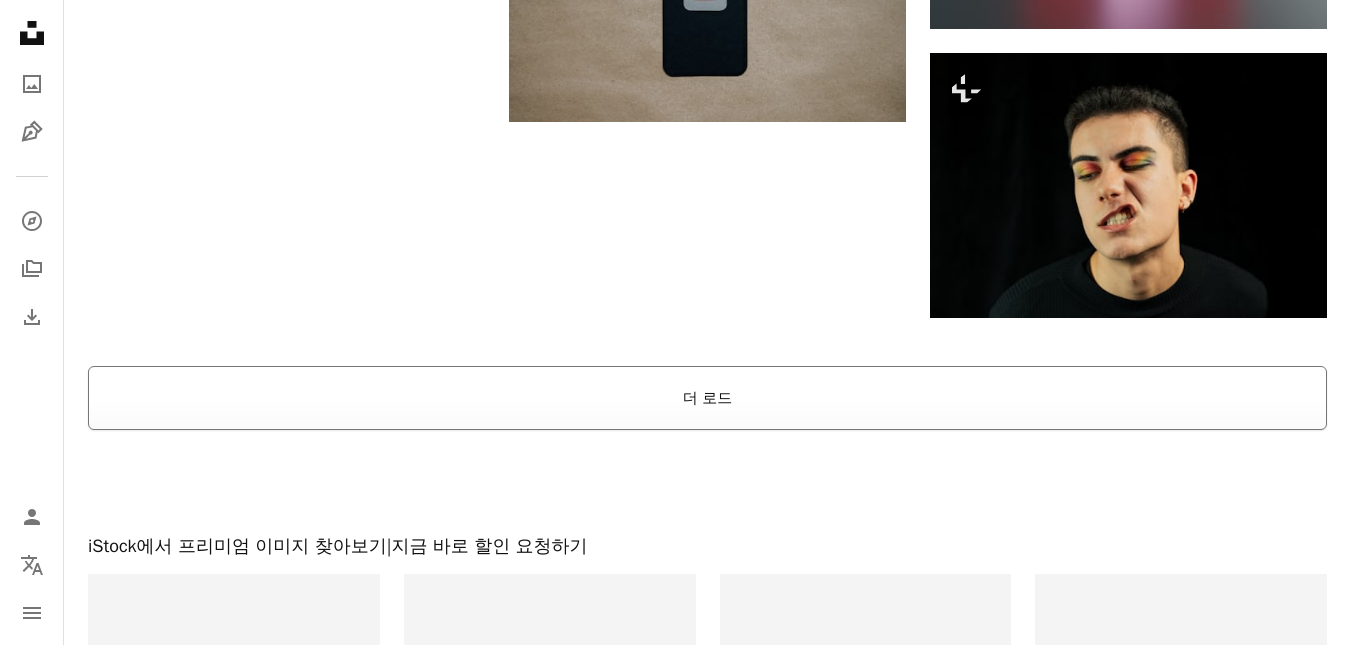 click on "더 로드" at bounding box center [707, 398] 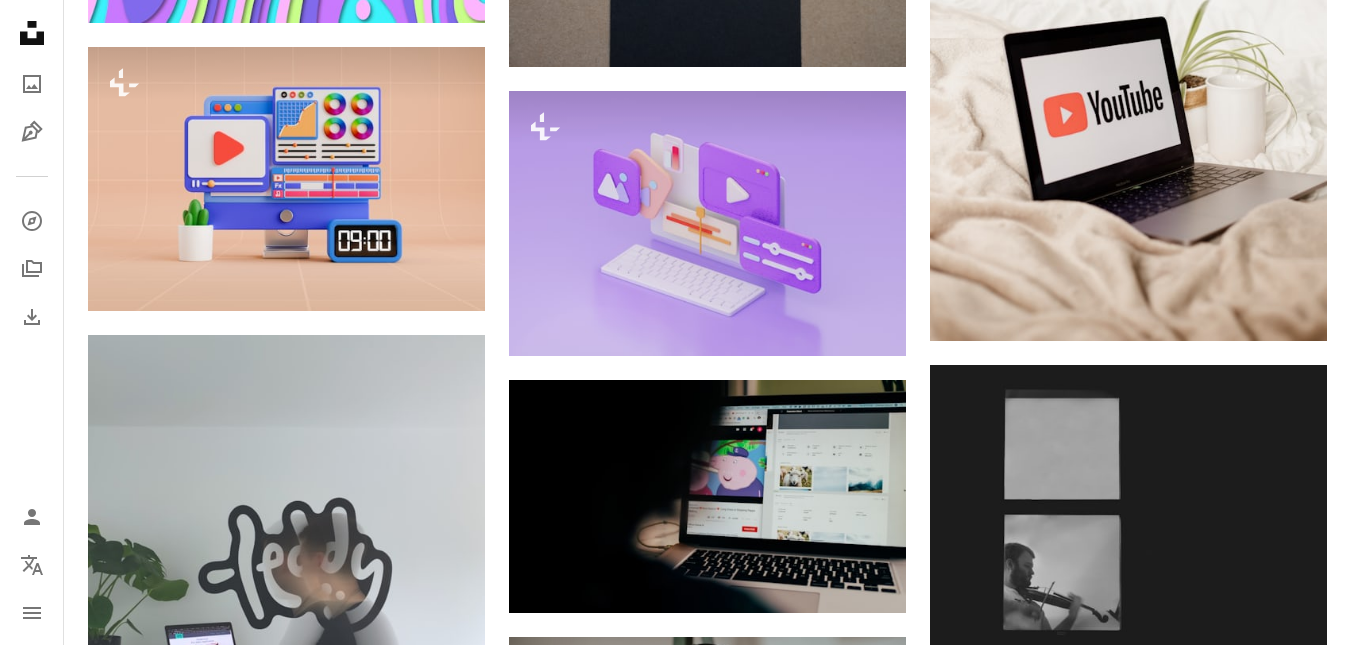 scroll, scrollTop: 12200, scrollLeft: 0, axis: vertical 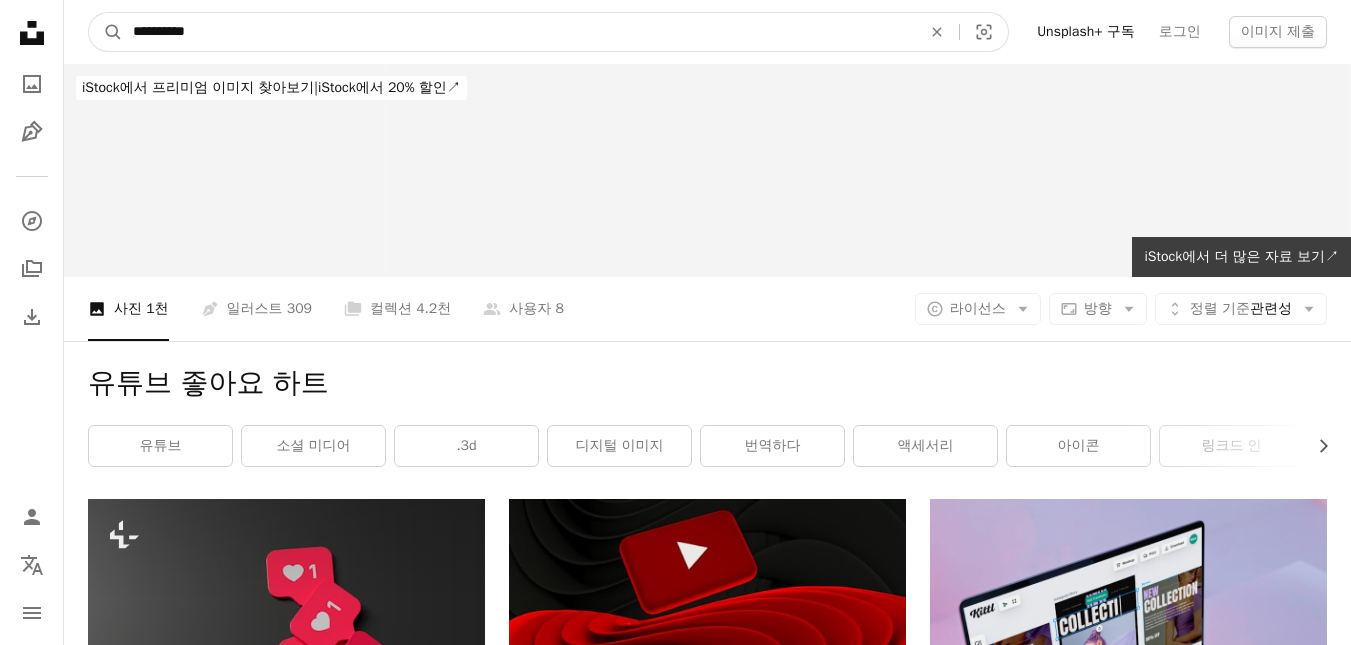 click on "**********" at bounding box center [519, 32] 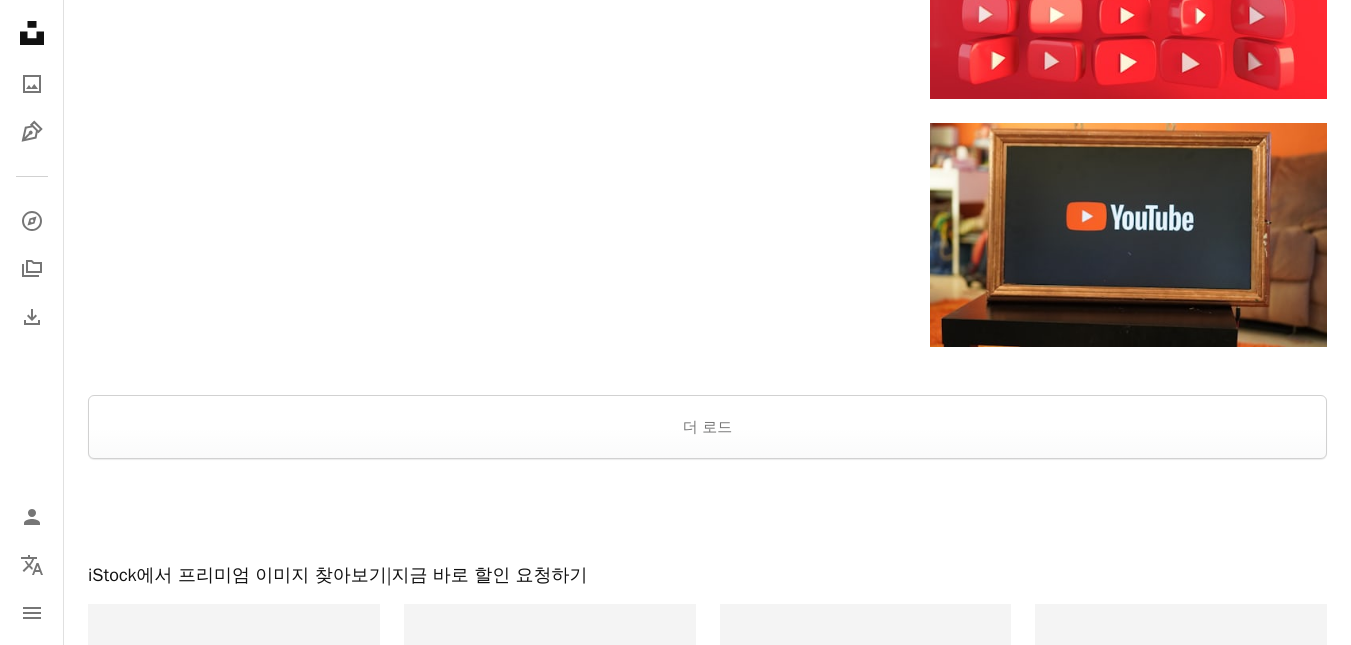 scroll, scrollTop: 2700, scrollLeft: 0, axis: vertical 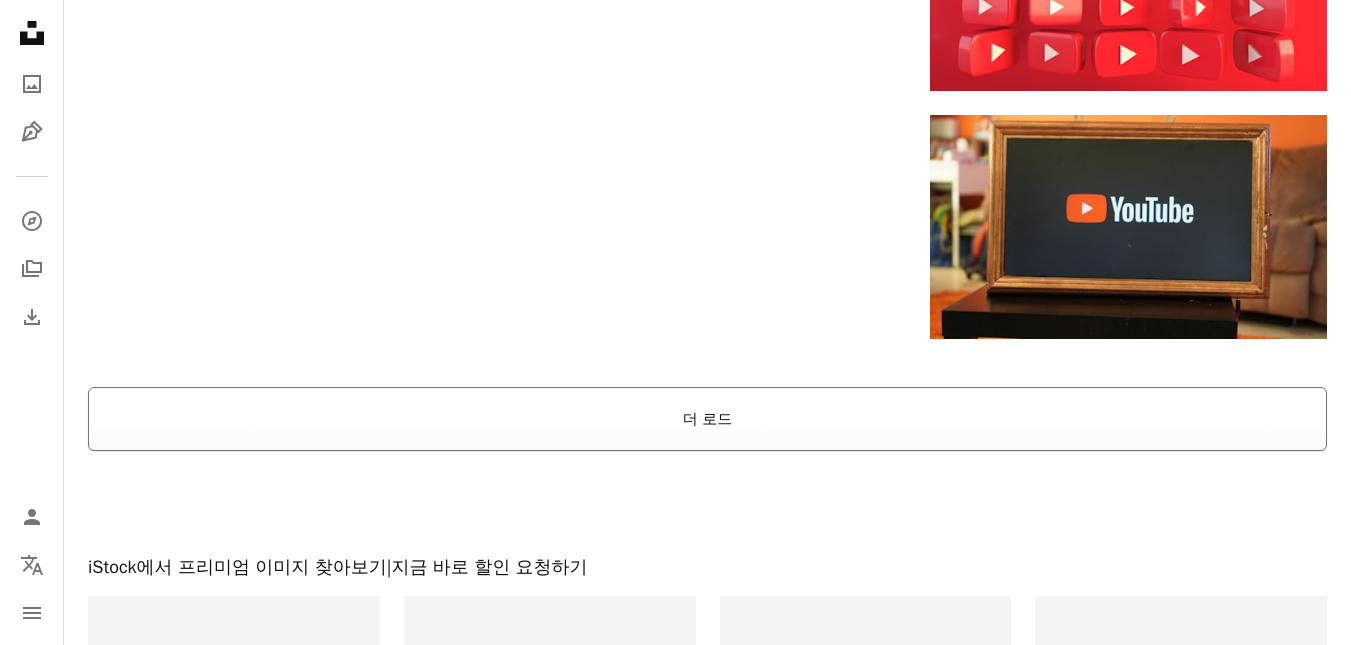 click on "더 로드" at bounding box center [707, 419] 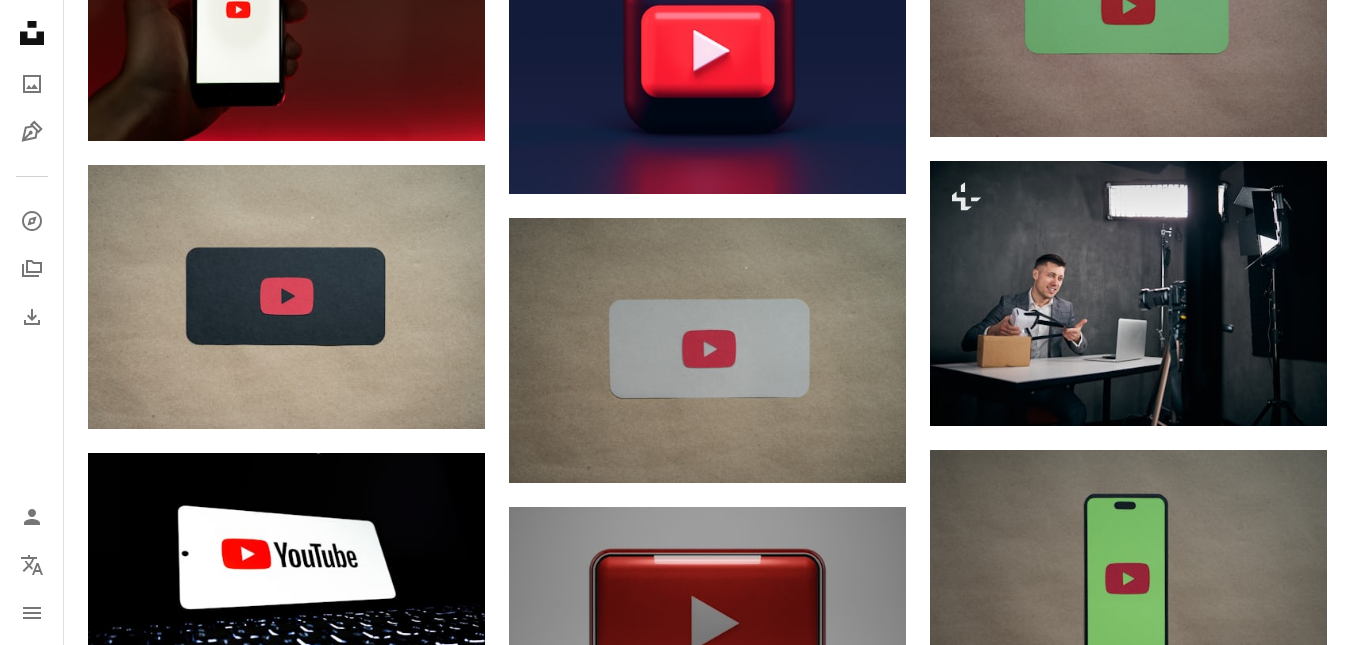 scroll, scrollTop: 4700, scrollLeft: 0, axis: vertical 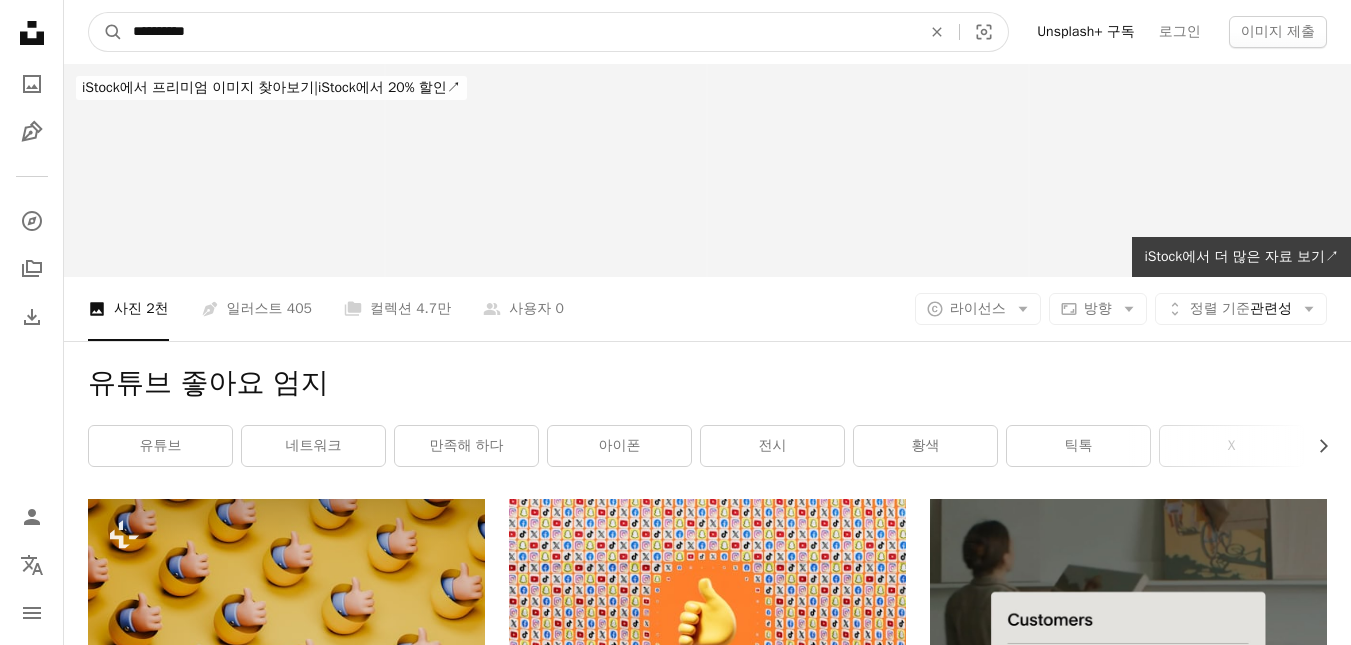 click on "**********" at bounding box center (519, 32) 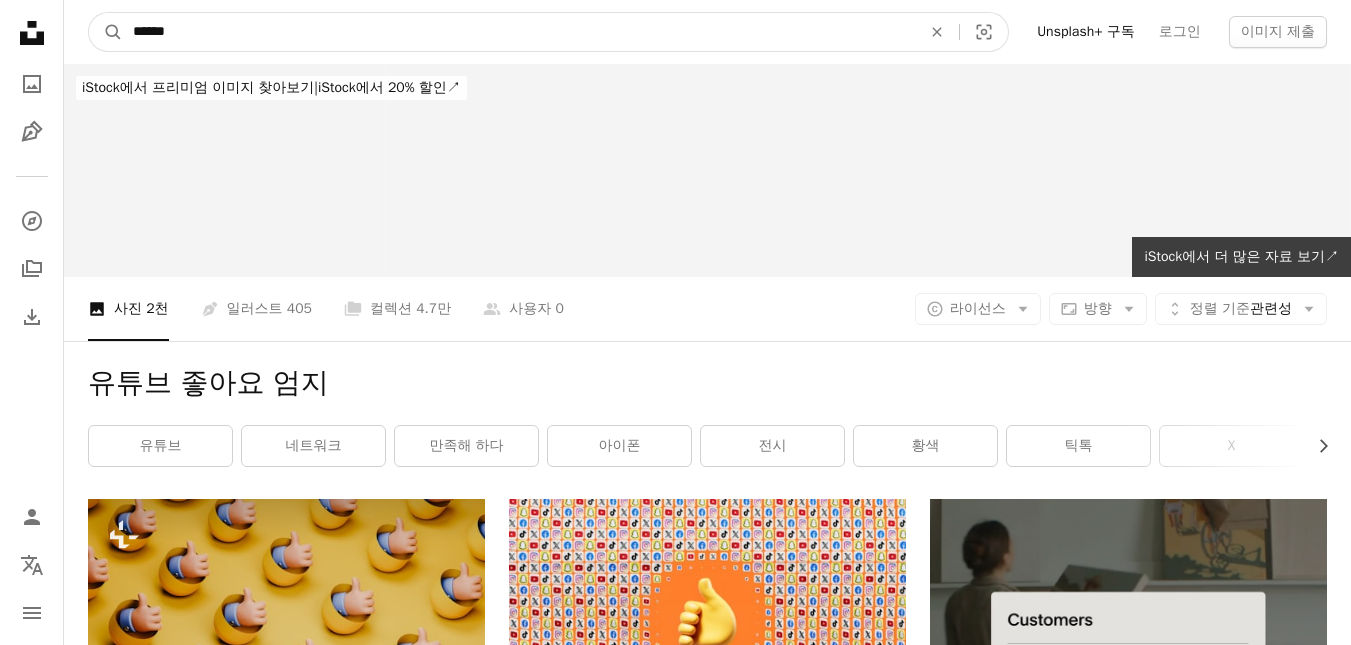 type on "******" 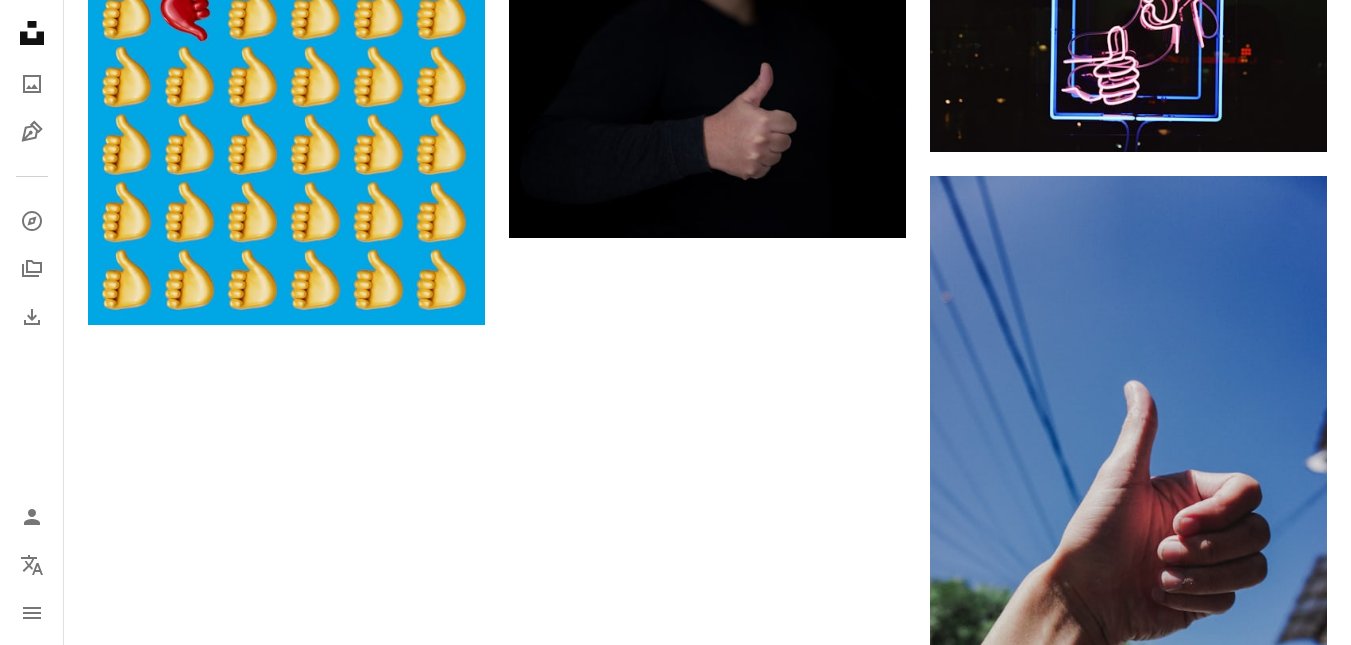 scroll, scrollTop: 3300, scrollLeft: 0, axis: vertical 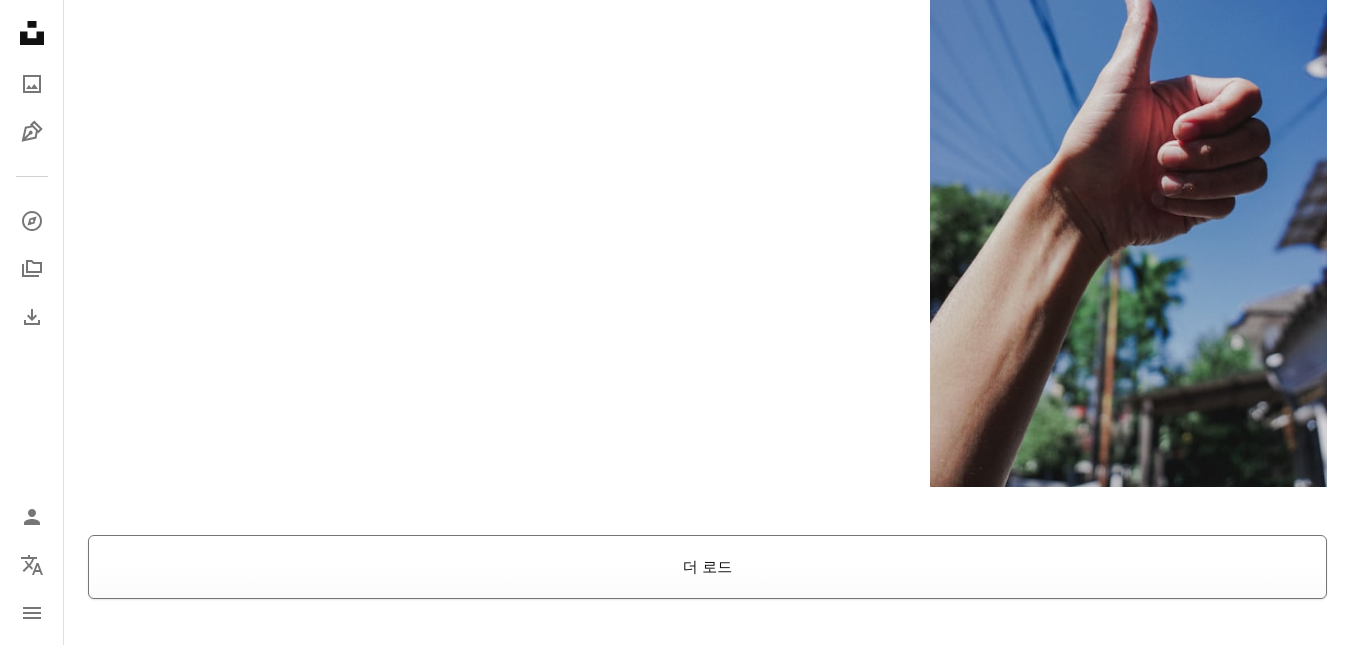 click on "더 로드" at bounding box center (707, 567) 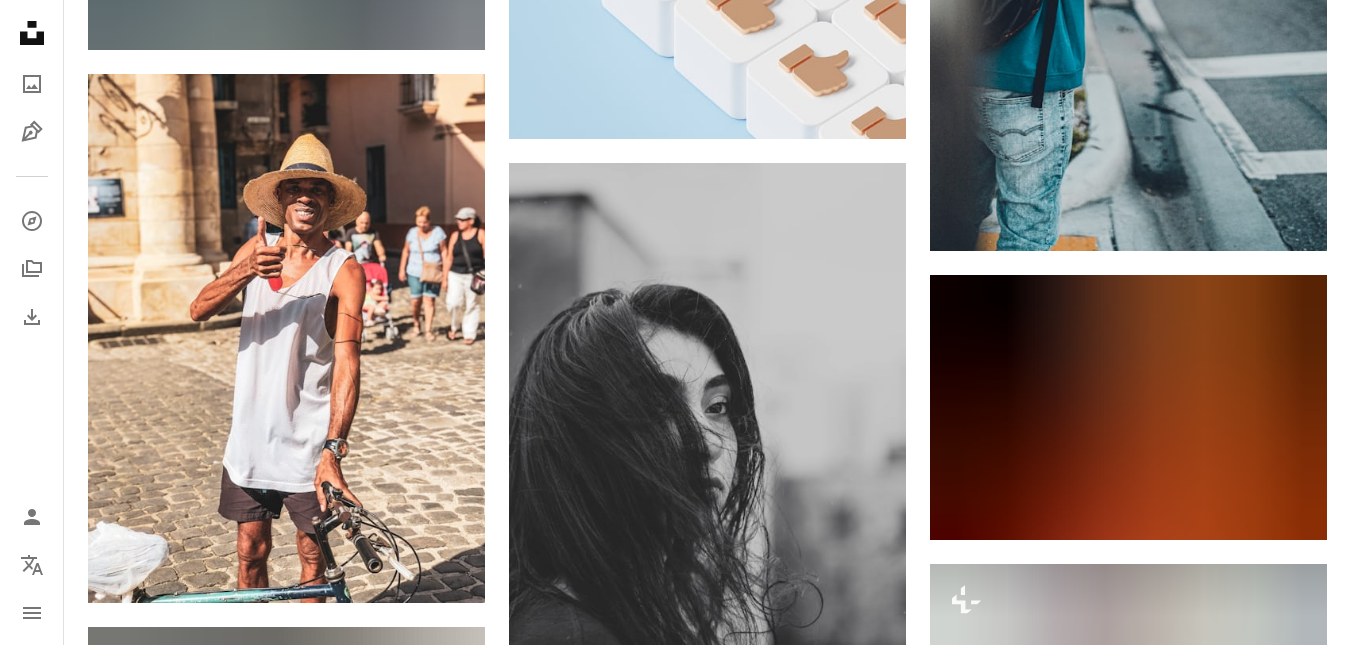 scroll, scrollTop: 14800, scrollLeft: 0, axis: vertical 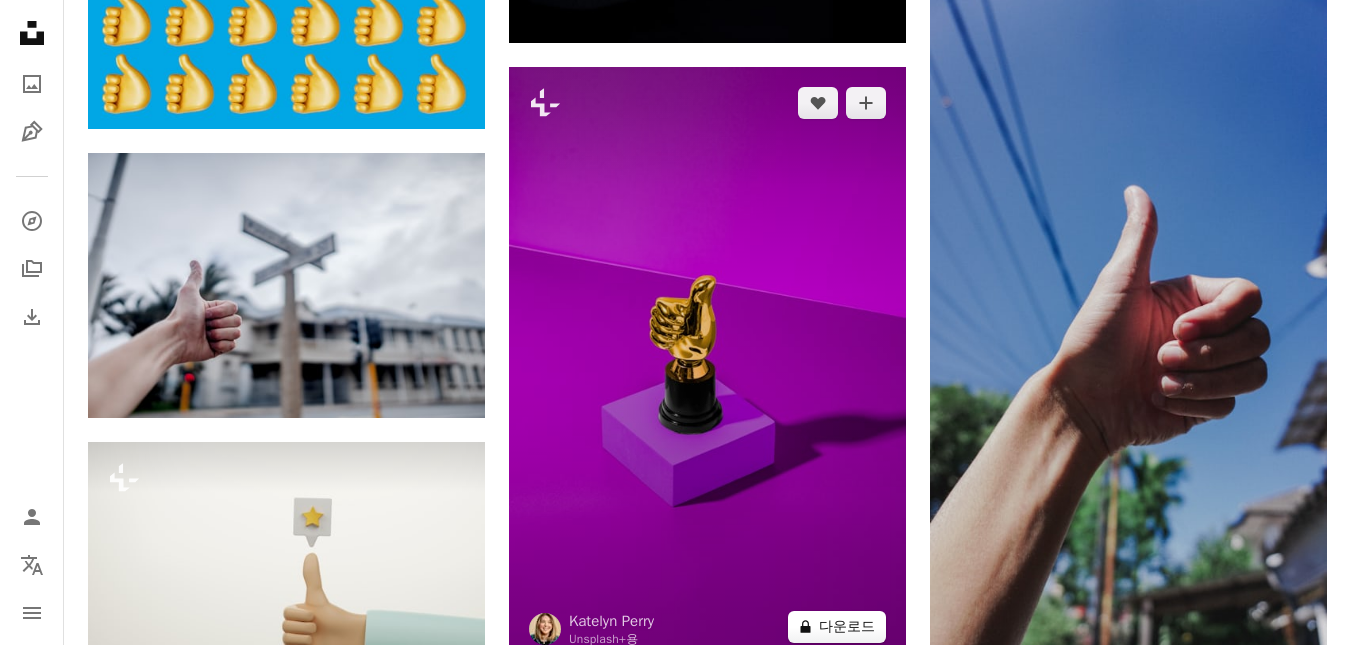 click on "A lock 다운로드" at bounding box center [837, 627] 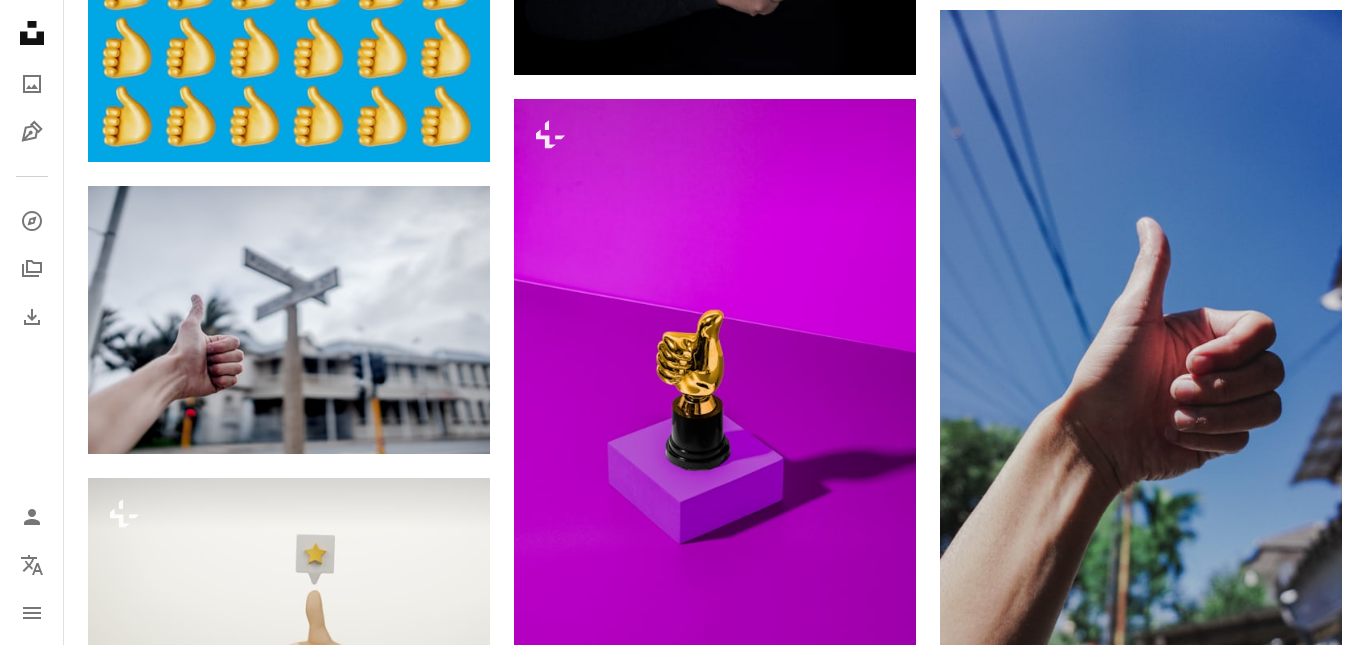 click on "An X shape" at bounding box center (20, 20) 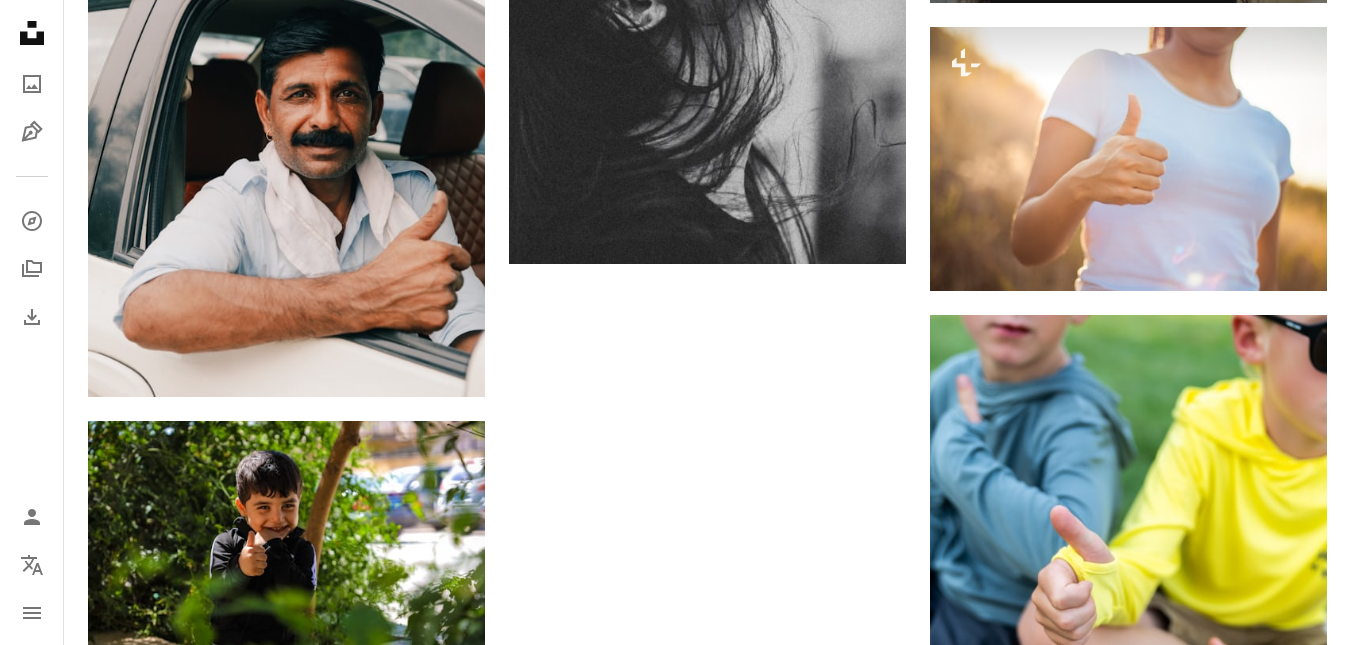 scroll, scrollTop: 16315, scrollLeft: 0, axis: vertical 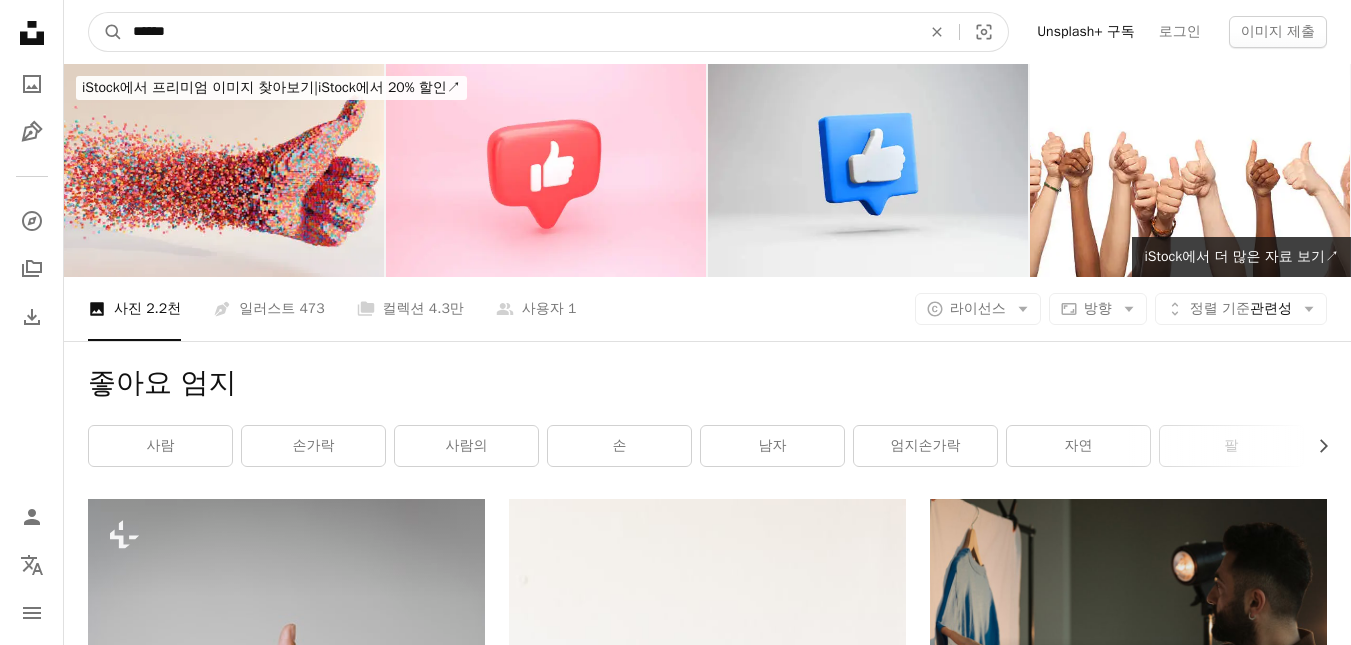 click on "******" at bounding box center (519, 32) 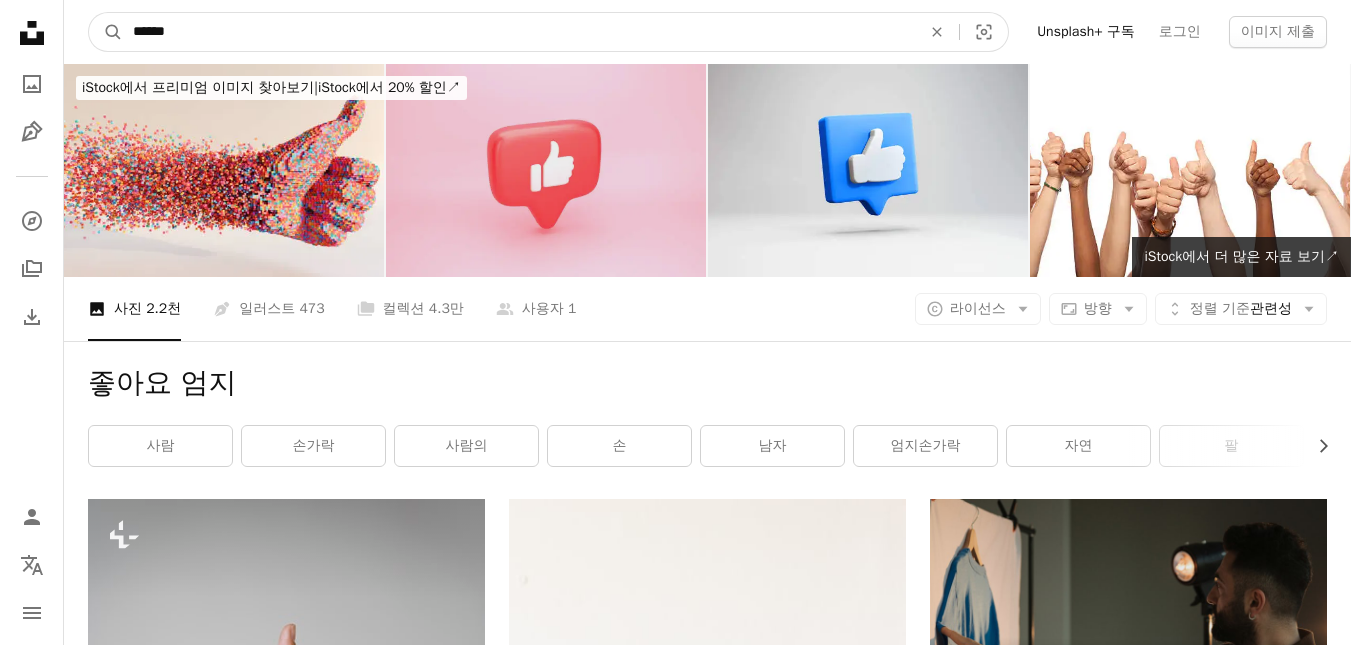 type on "******" 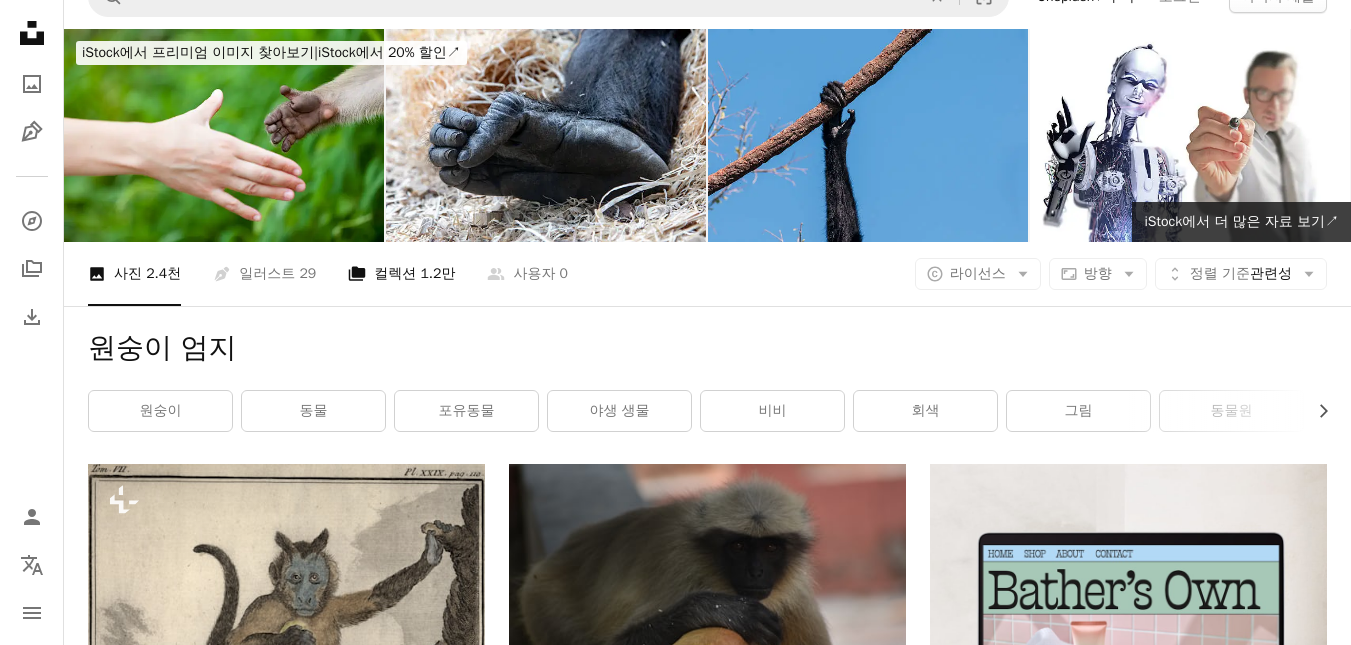scroll, scrollTop: 0, scrollLeft: 0, axis: both 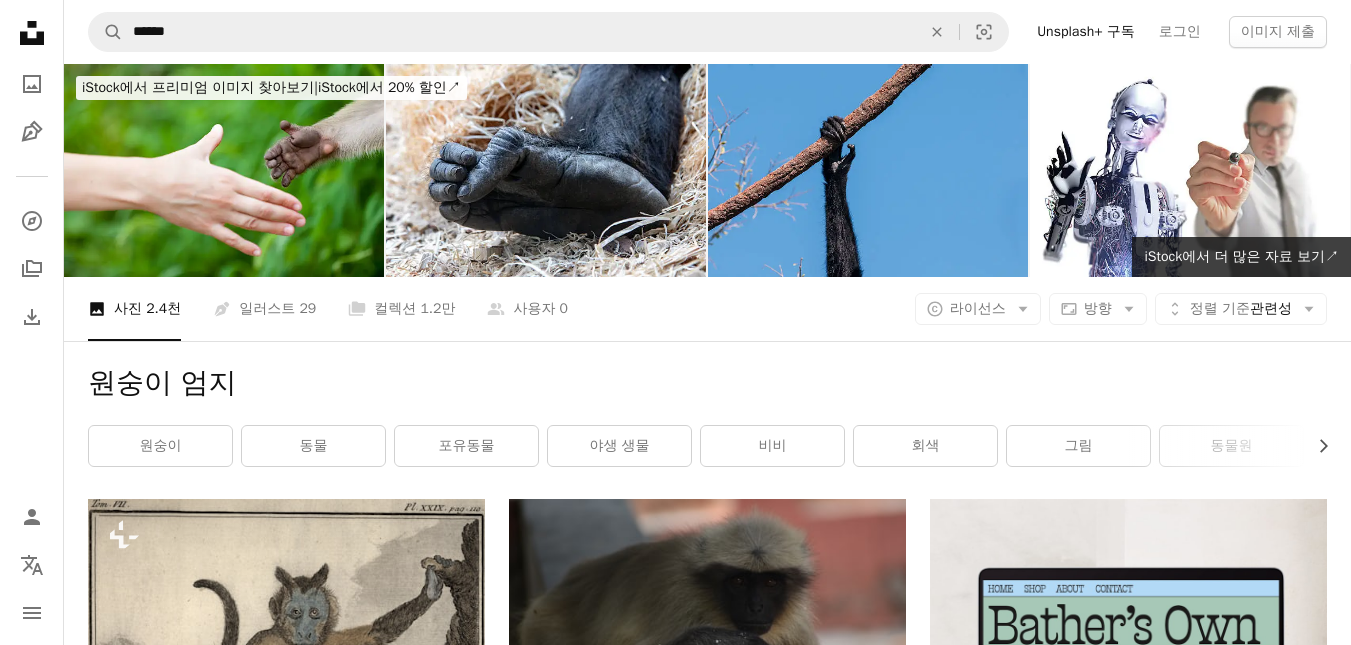 click on "원숭이 엄지" at bounding box center (707, 383) 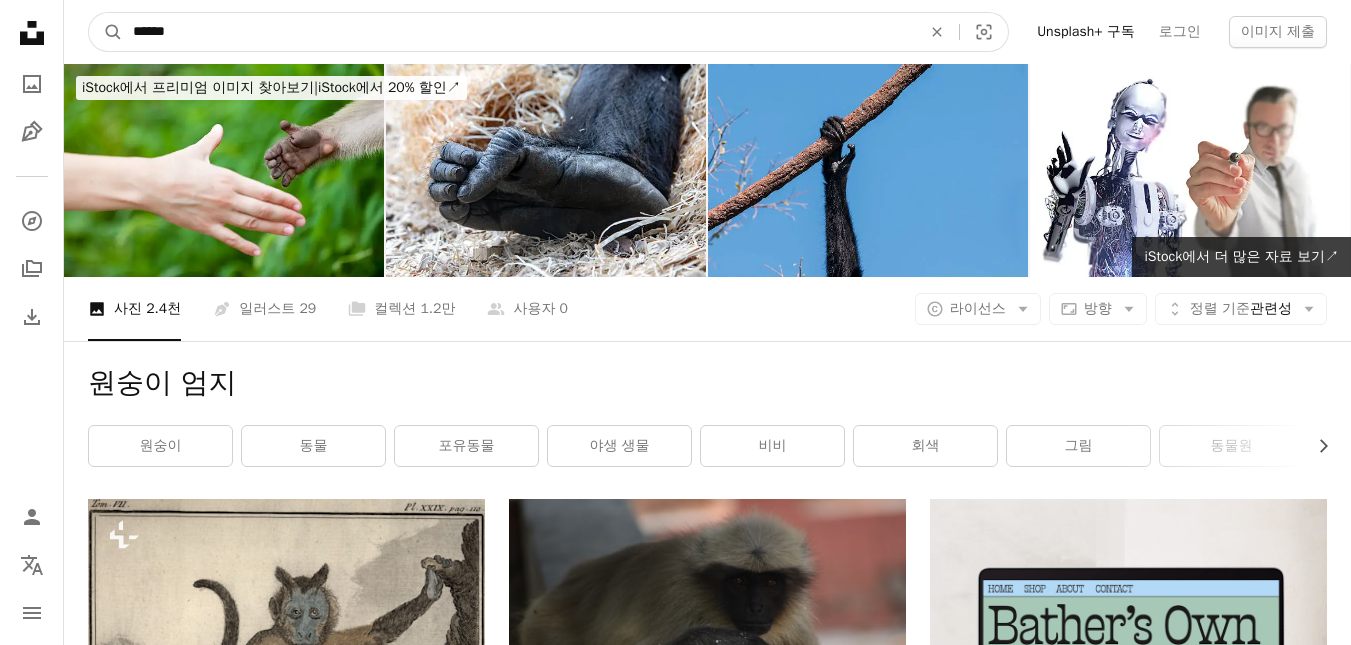 click on "******" at bounding box center (519, 32) 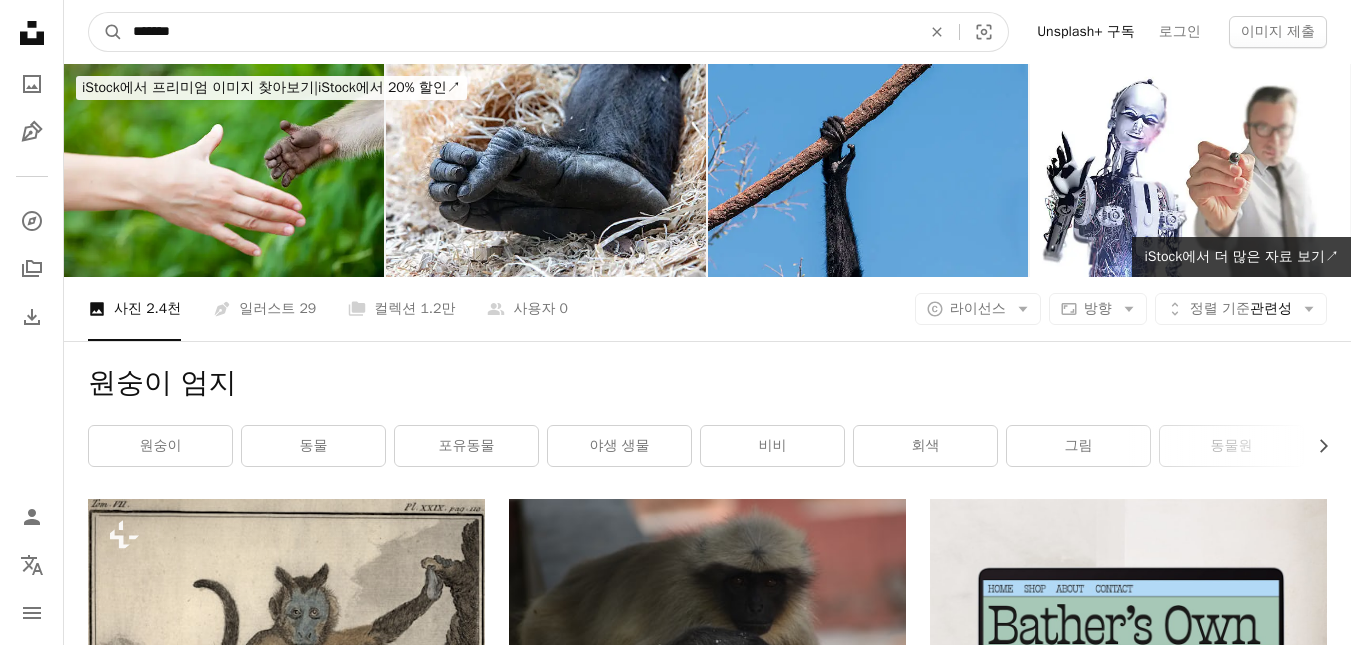 type on "*******" 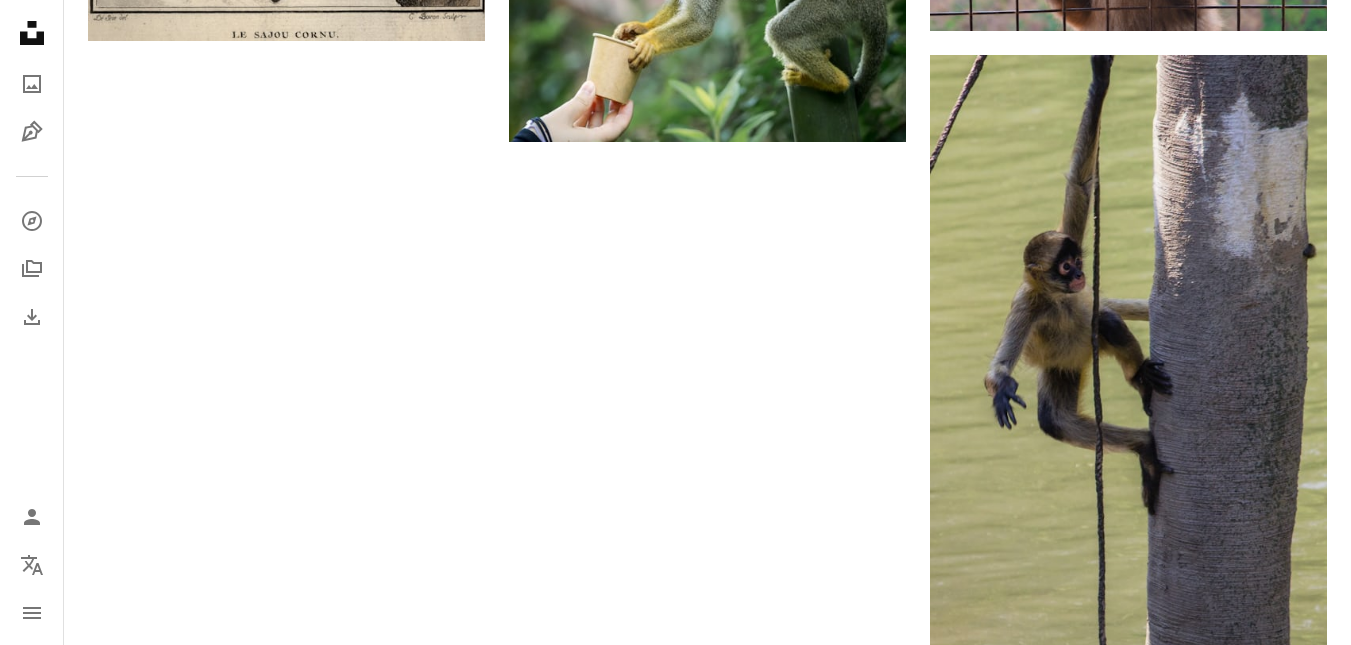 scroll, scrollTop: 3800, scrollLeft: 0, axis: vertical 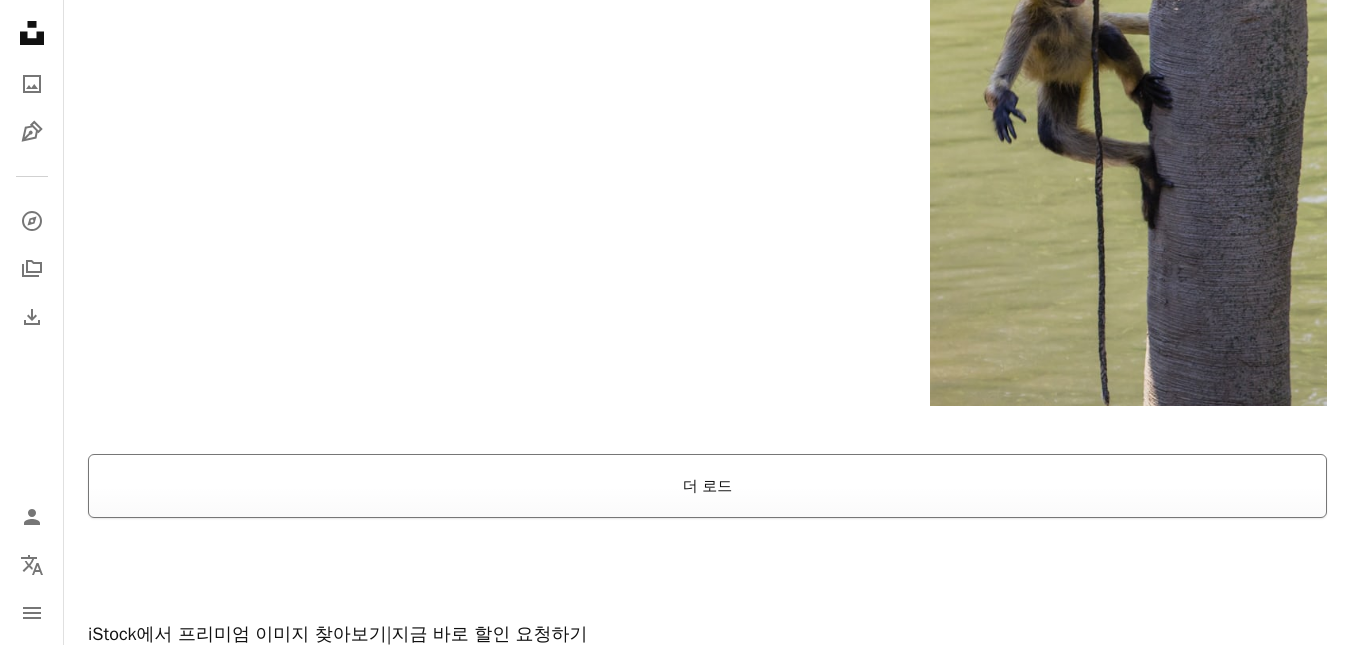 click on "더 로드" at bounding box center (707, 486) 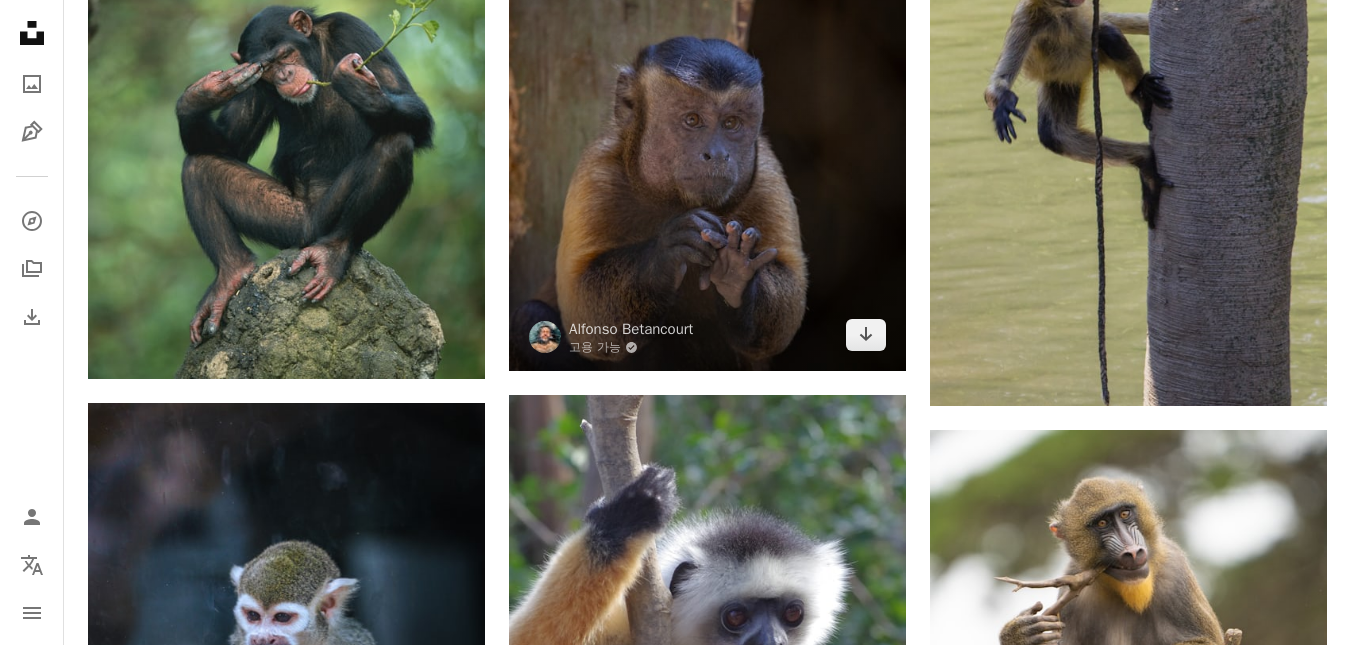 scroll, scrollTop: 3700, scrollLeft: 0, axis: vertical 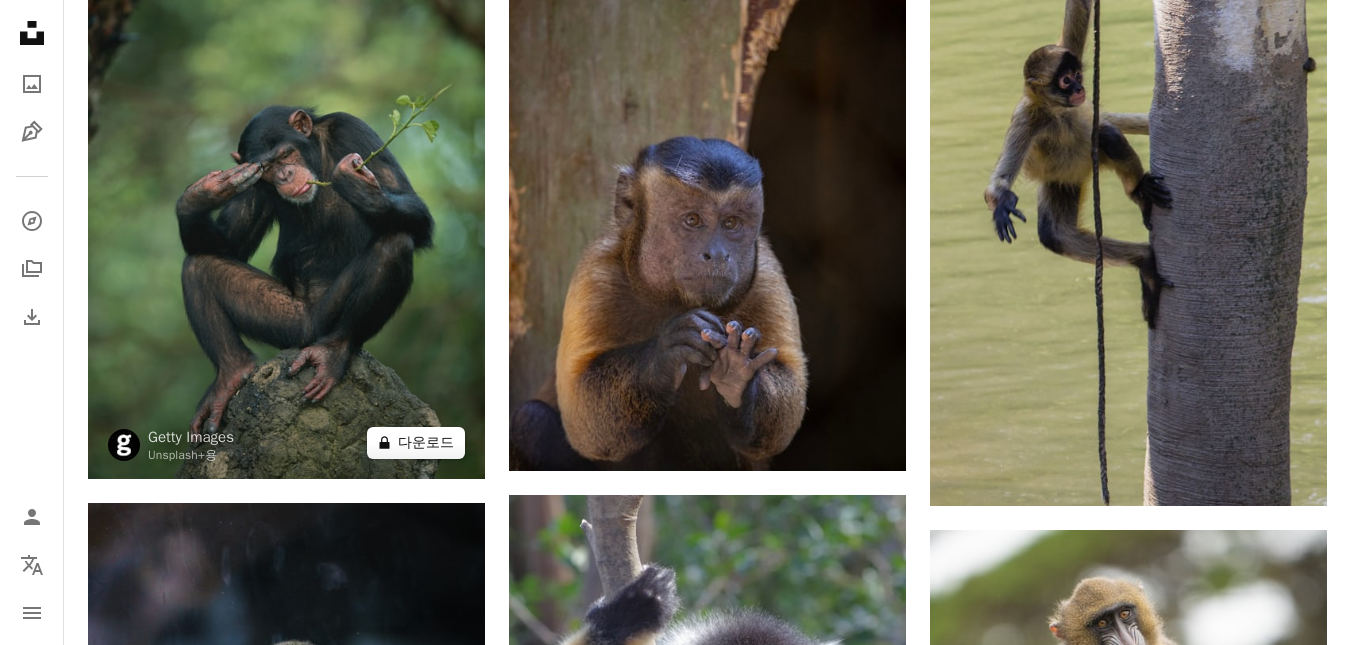 click on "A lock 다운로드" at bounding box center (416, 443) 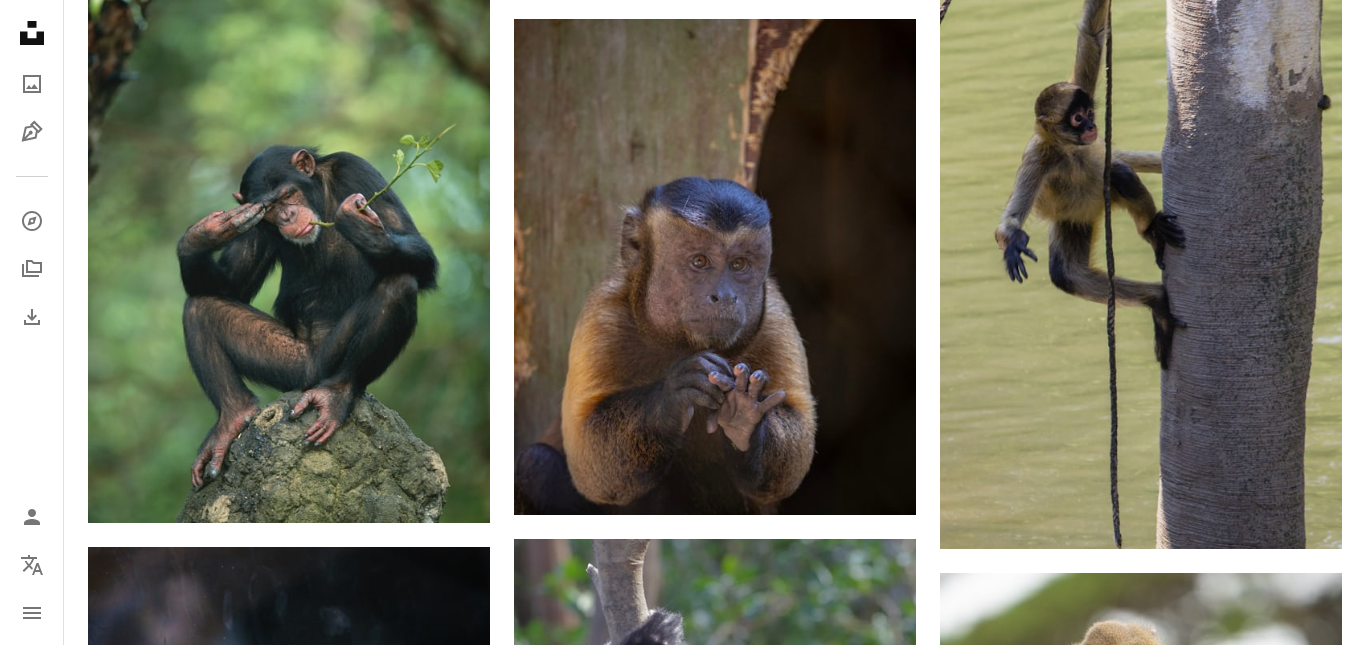 click on "An X shape" at bounding box center (20, 20) 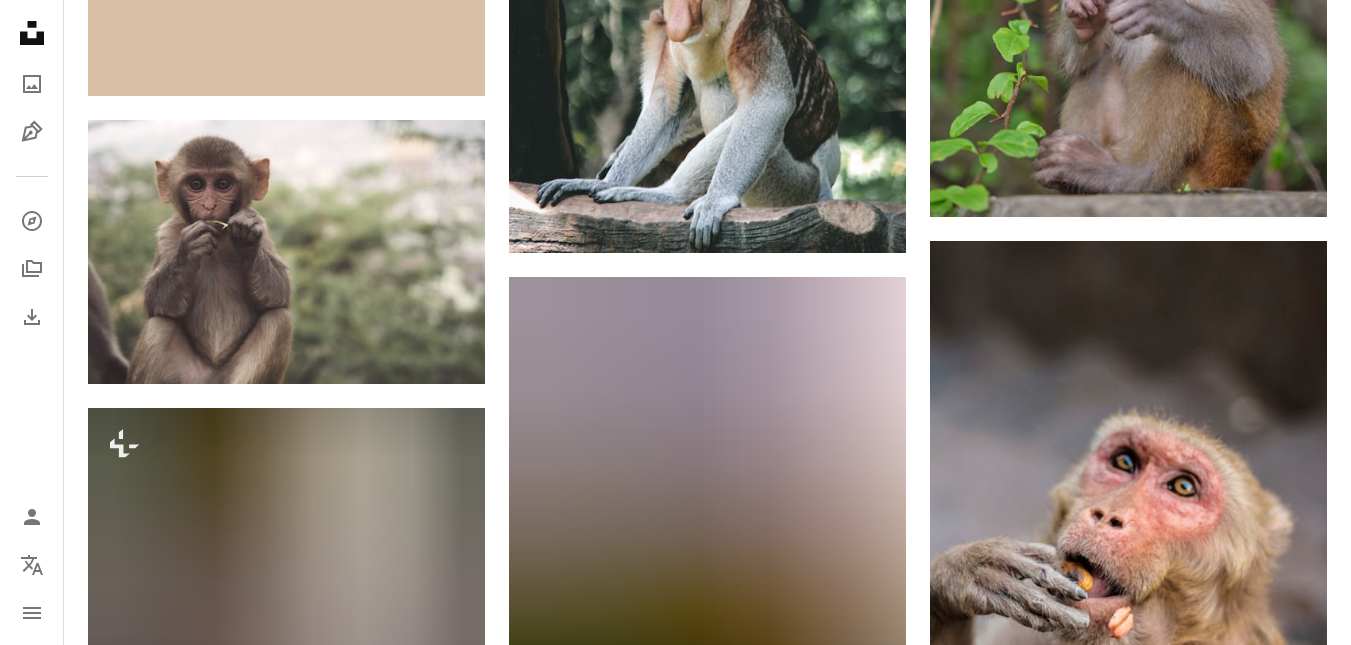 scroll, scrollTop: 12100, scrollLeft: 0, axis: vertical 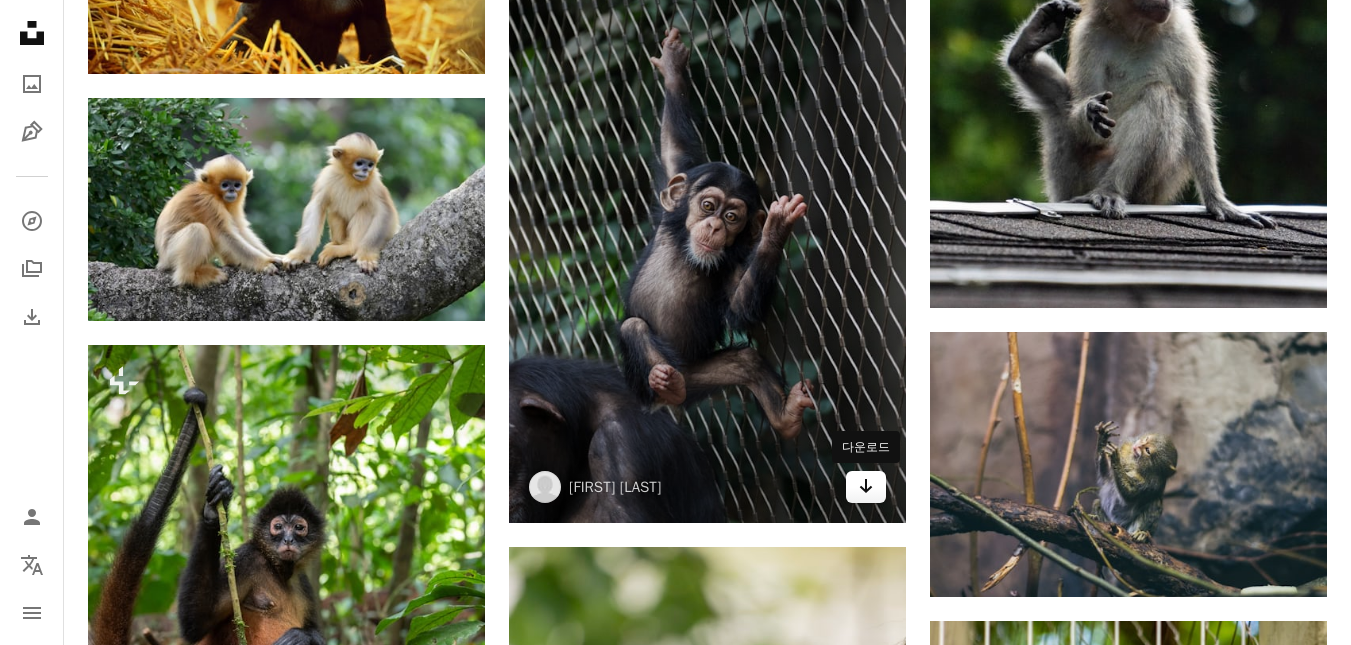 click on "Arrow pointing down" 